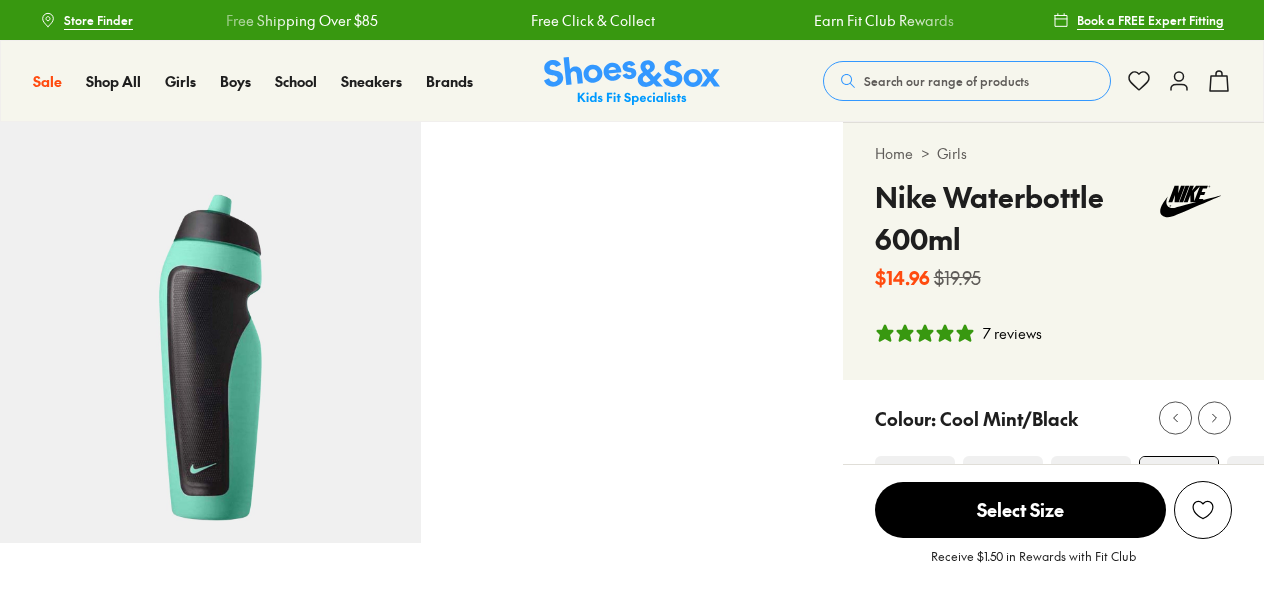 scroll, scrollTop: 200, scrollLeft: 0, axis: vertical 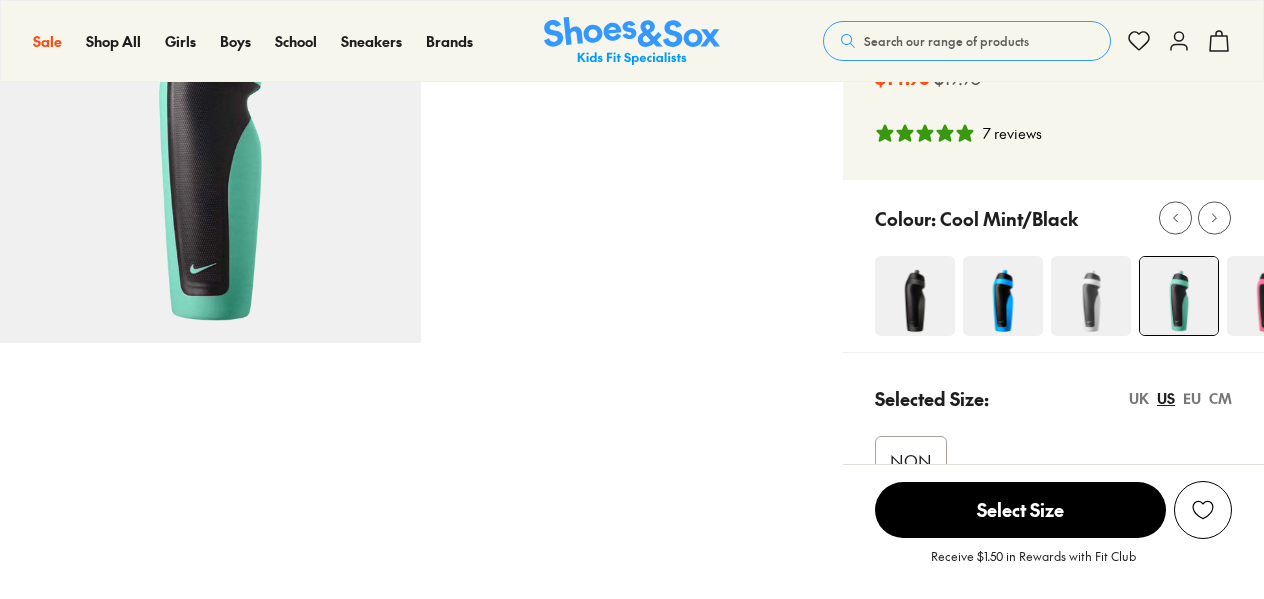 select on "*" 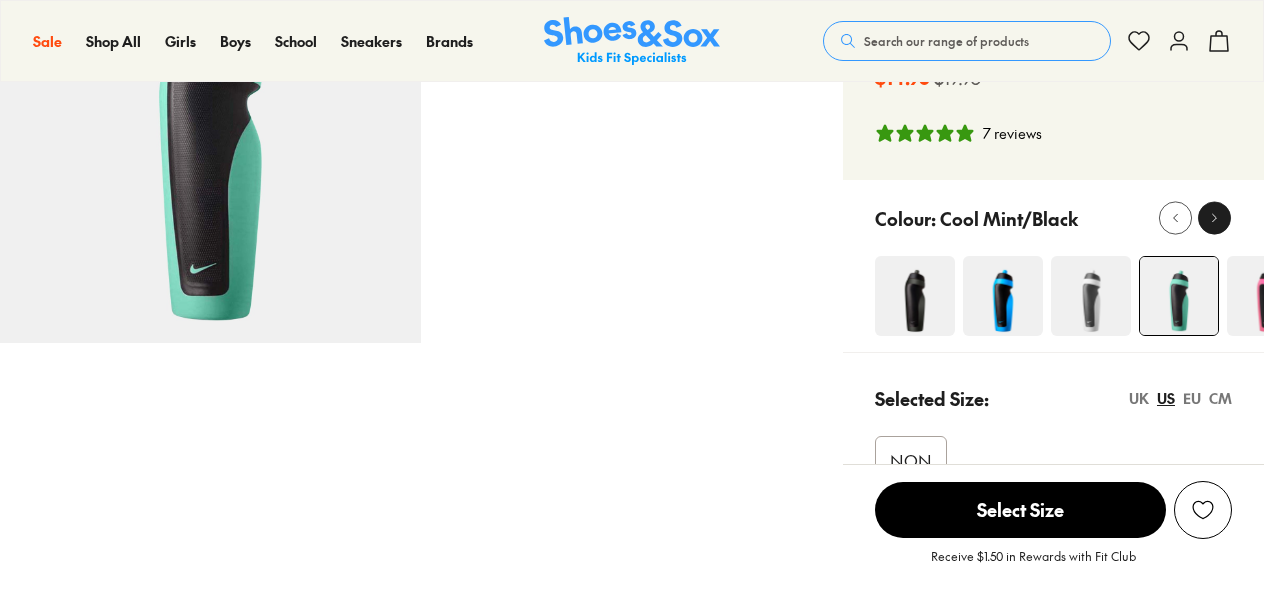 click 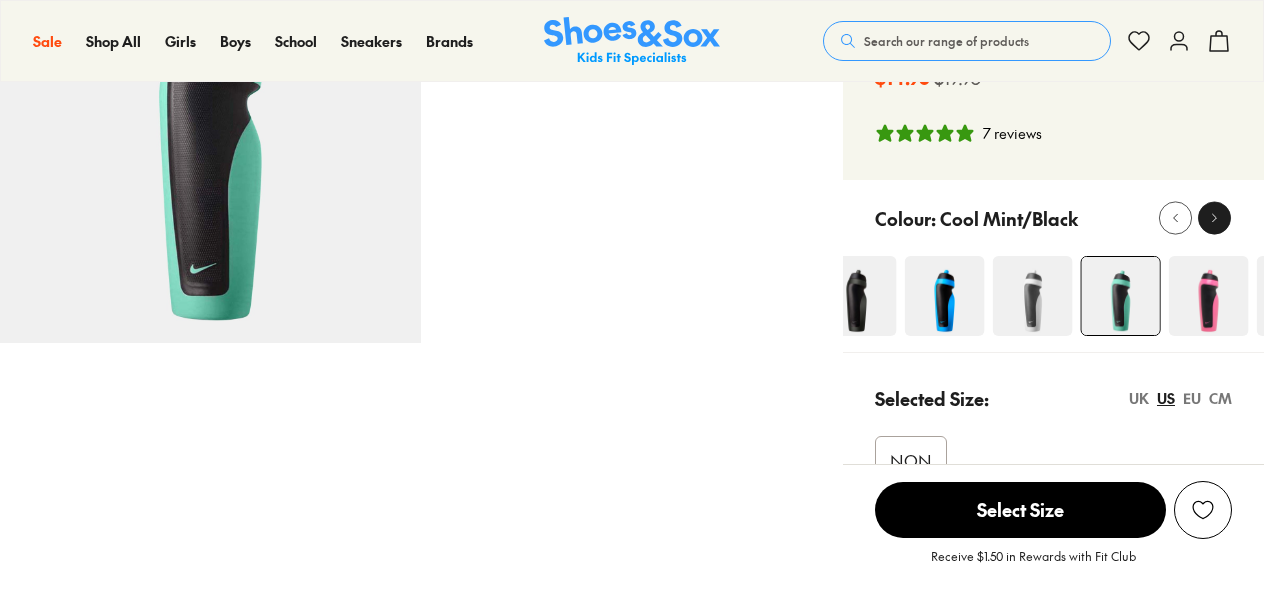 click 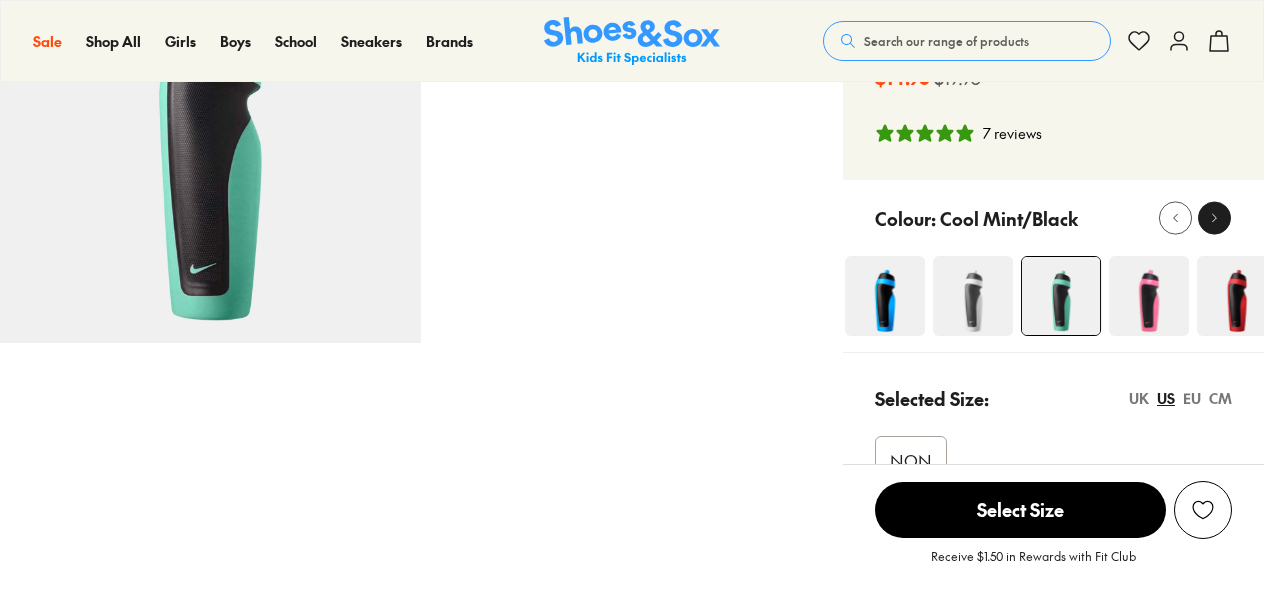 click at bounding box center [1214, 218] 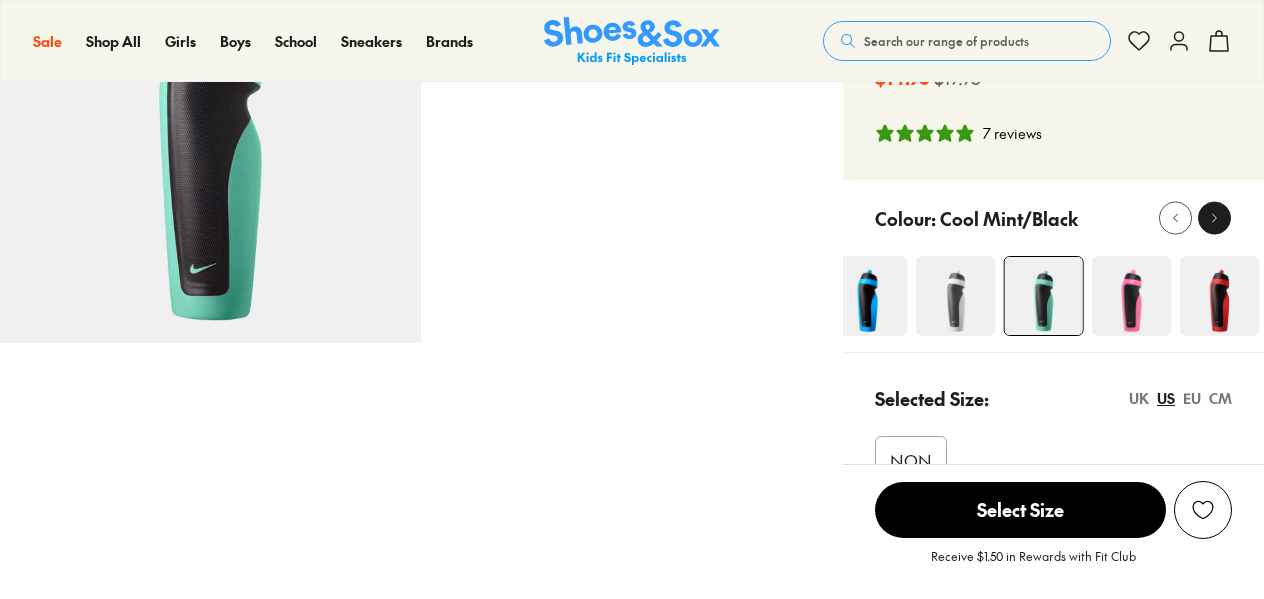 click at bounding box center [1214, 218] 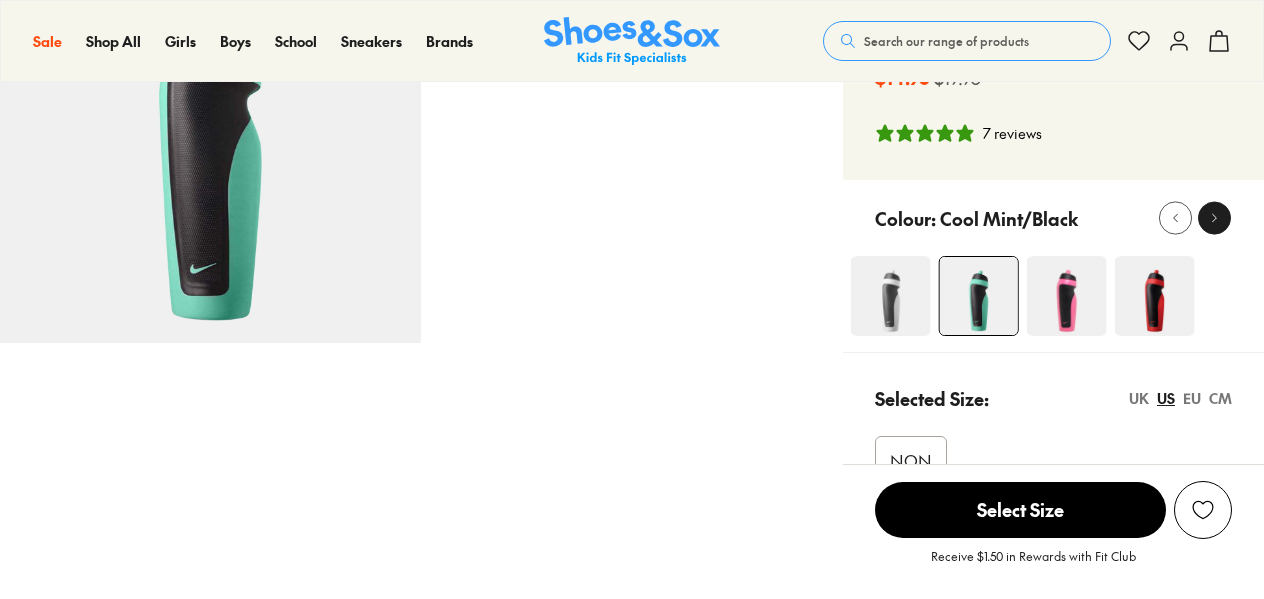click at bounding box center (1214, 218) 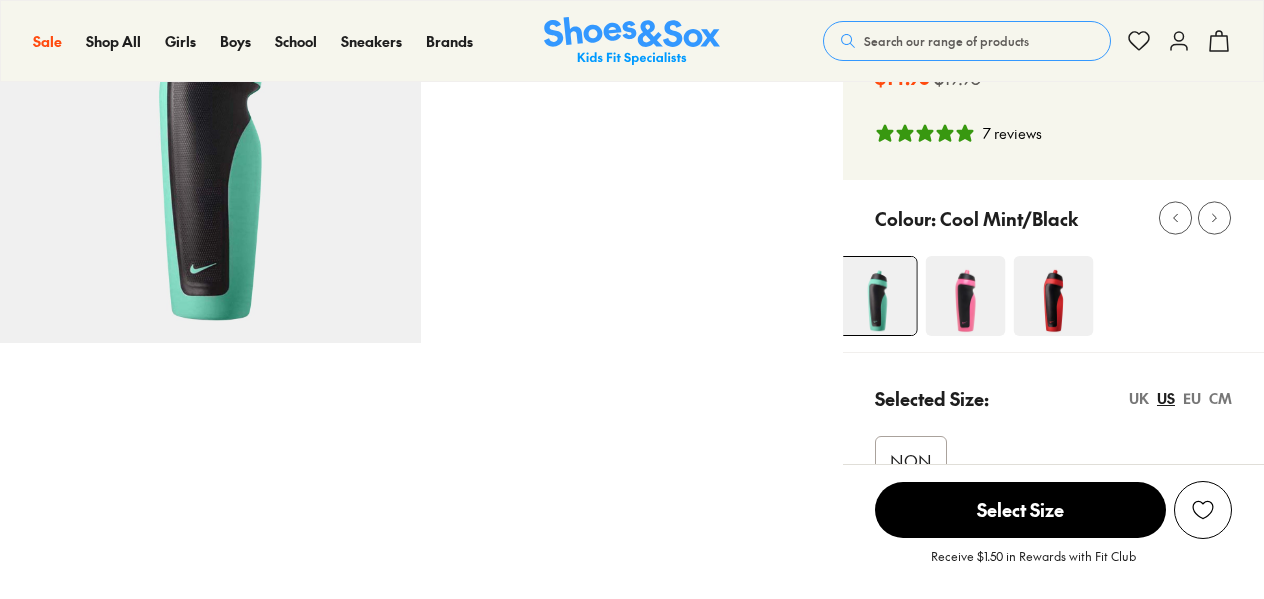 scroll, scrollTop: 500, scrollLeft: 0, axis: vertical 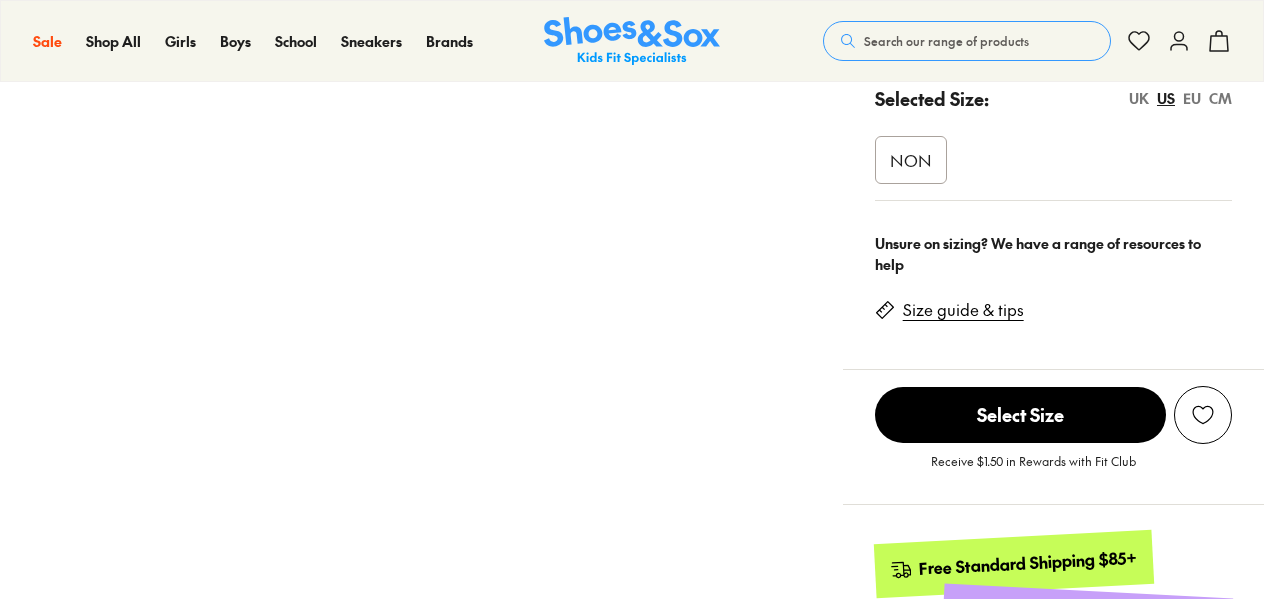 click on "NON" at bounding box center [911, 160] 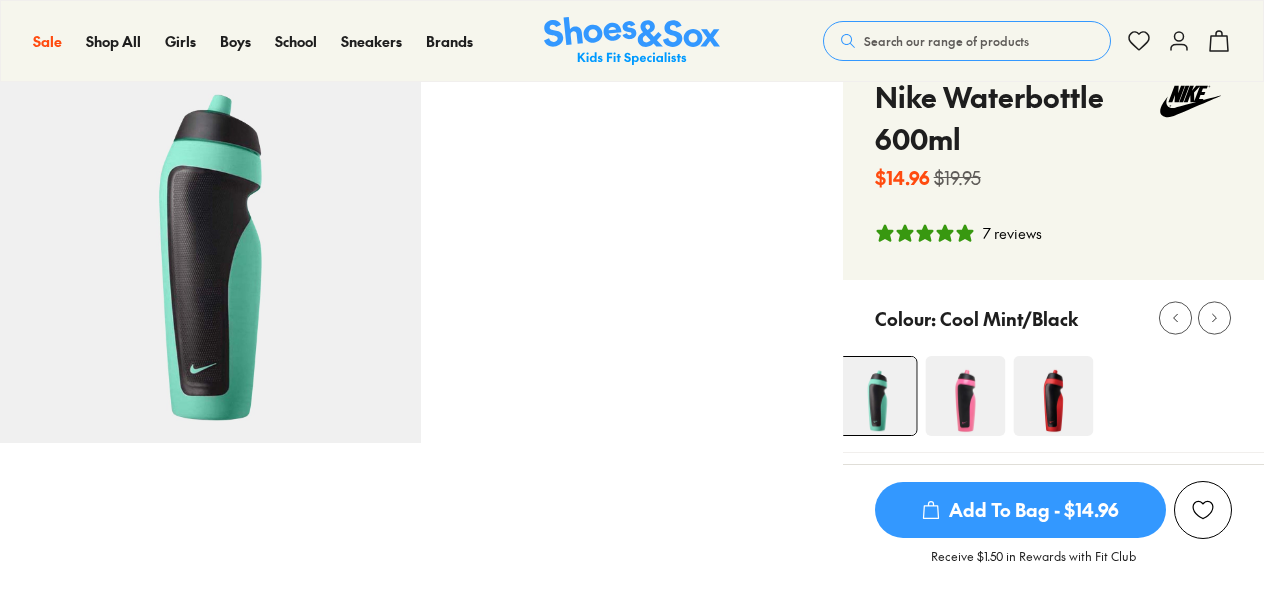 scroll, scrollTop: 600, scrollLeft: 0, axis: vertical 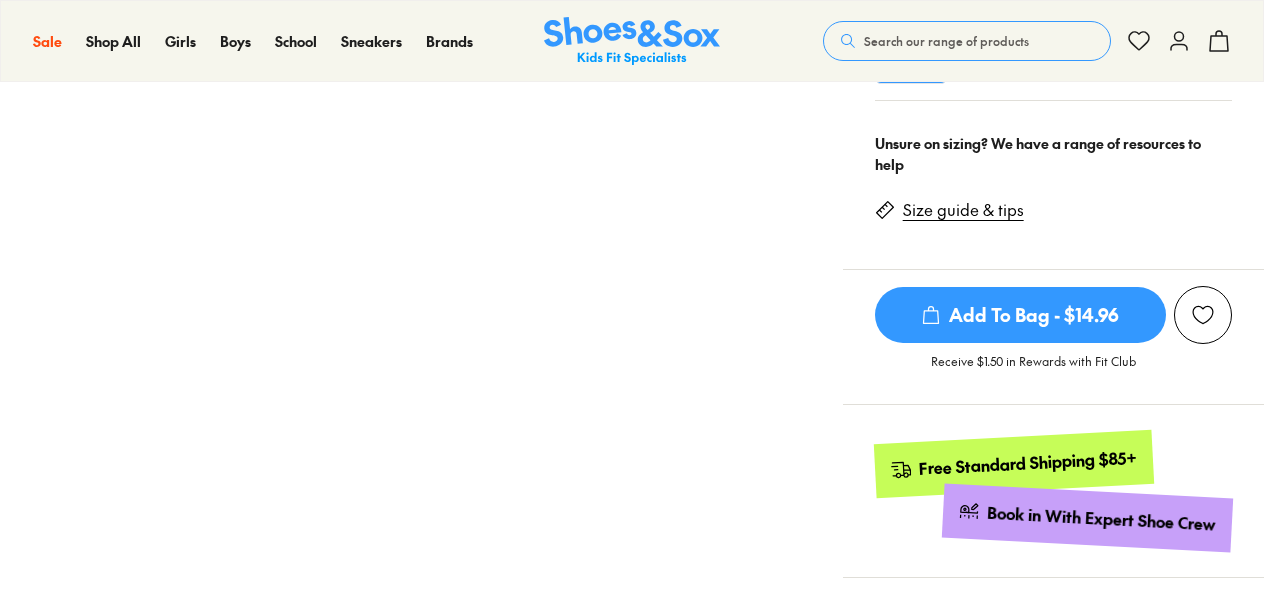 click on "Add To Bag - $14.96" at bounding box center (1020, 315) 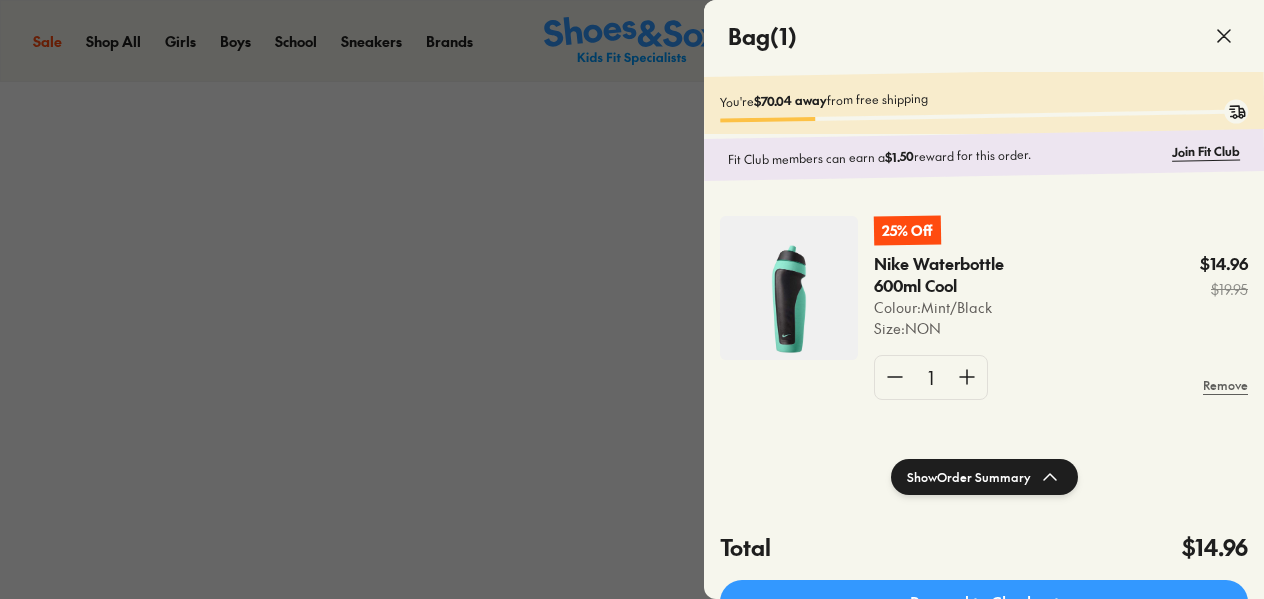 scroll, scrollTop: 700, scrollLeft: 0, axis: vertical 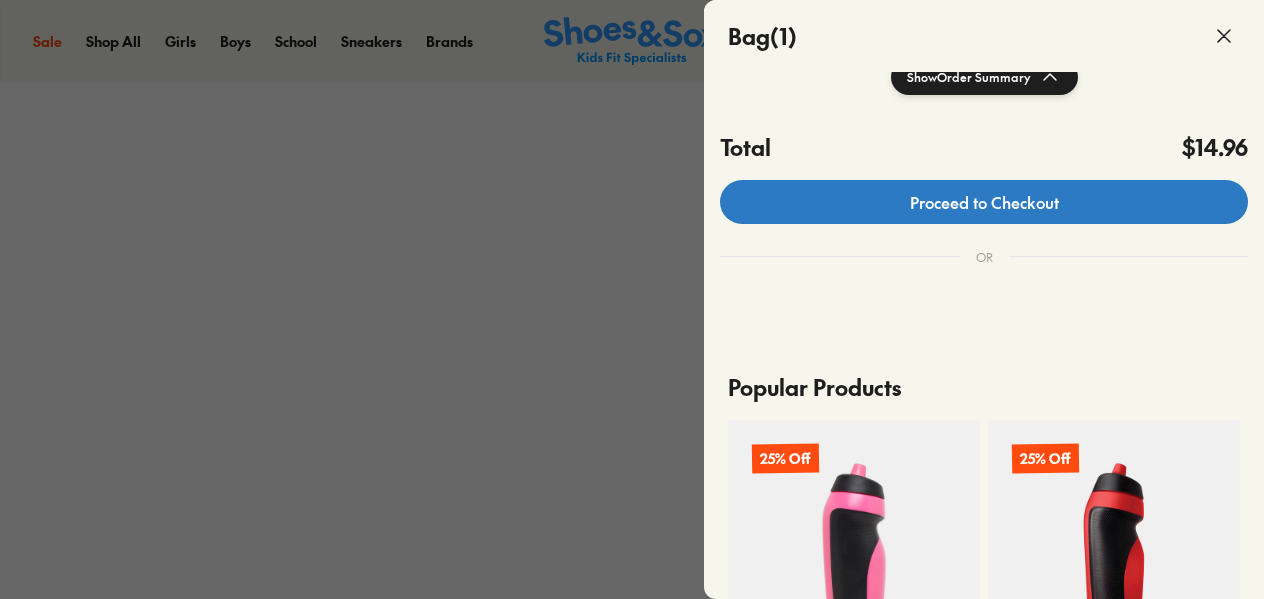 click on "Proceed to Checkout" 